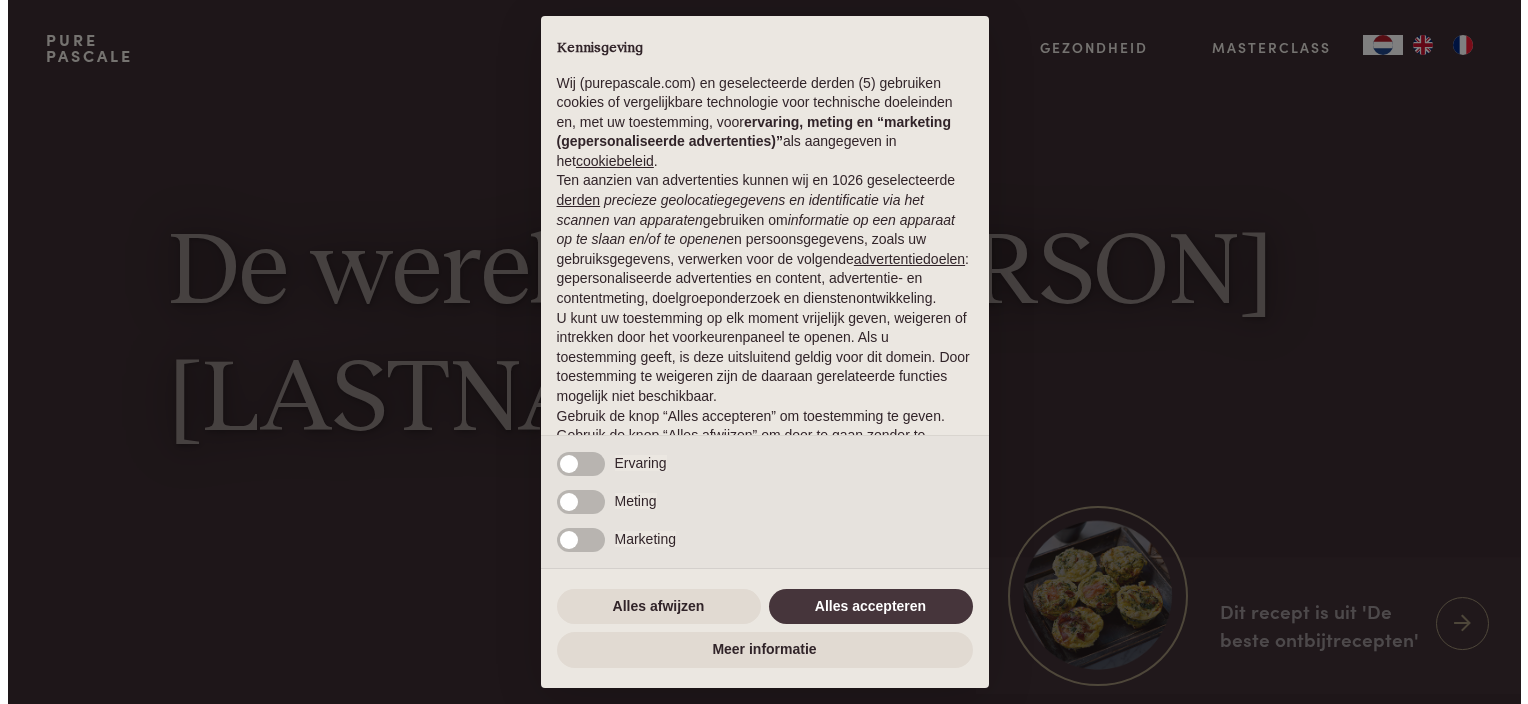 scroll, scrollTop: 0, scrollLeft: 0, axis: both 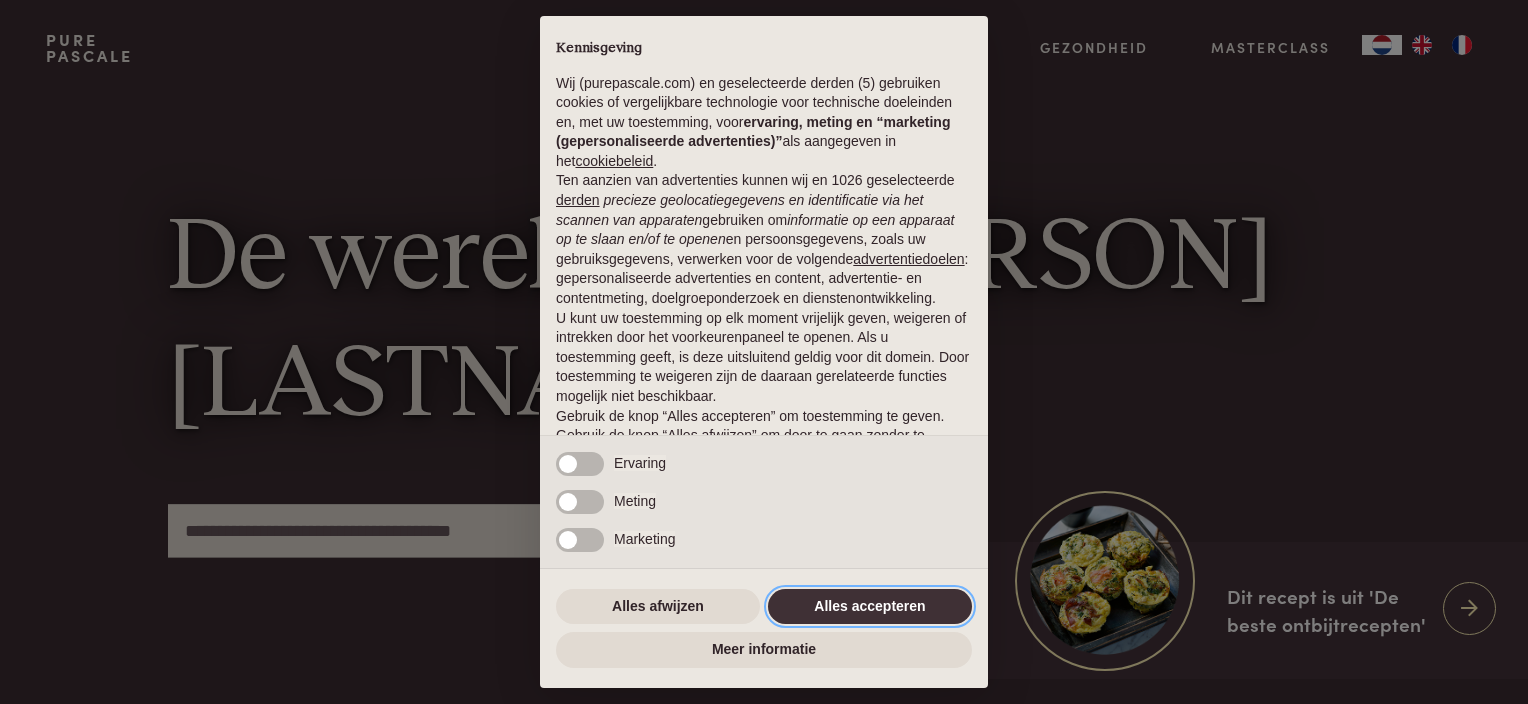 click on "Alles accepteren" at bounding box center (870, 607) 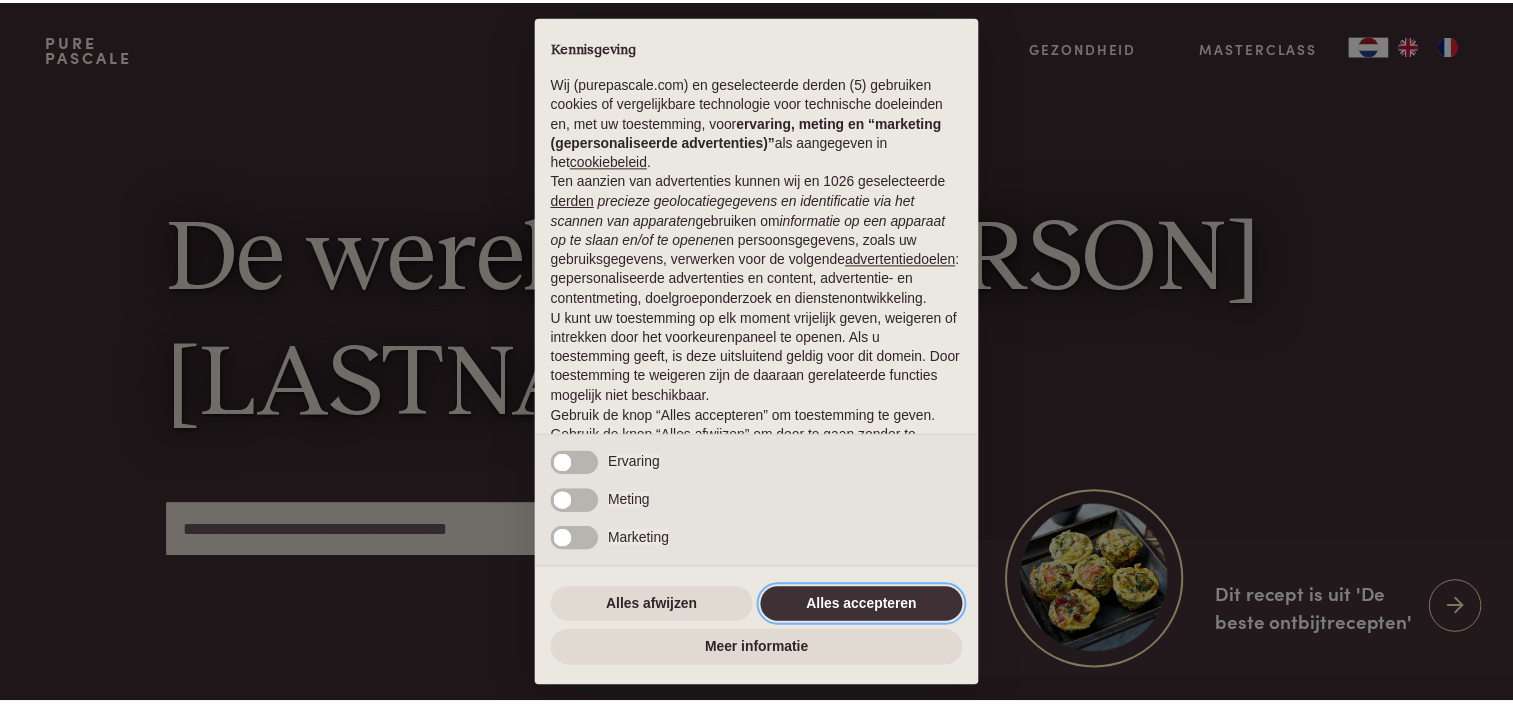 scroll, scrollTop: 100, scrollLeft: 0, axis: vertical 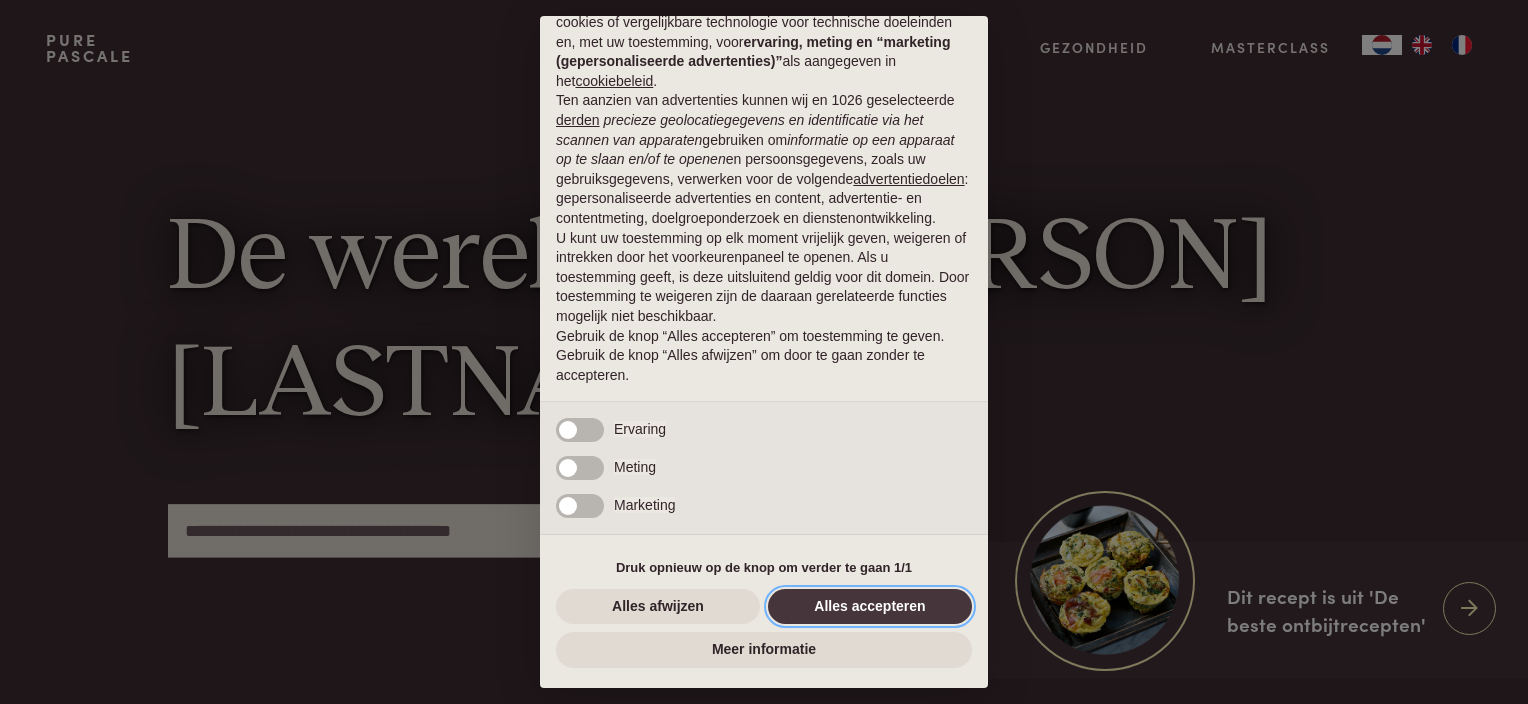 click on "Alles accepteren" at bounding box center [870, 607] 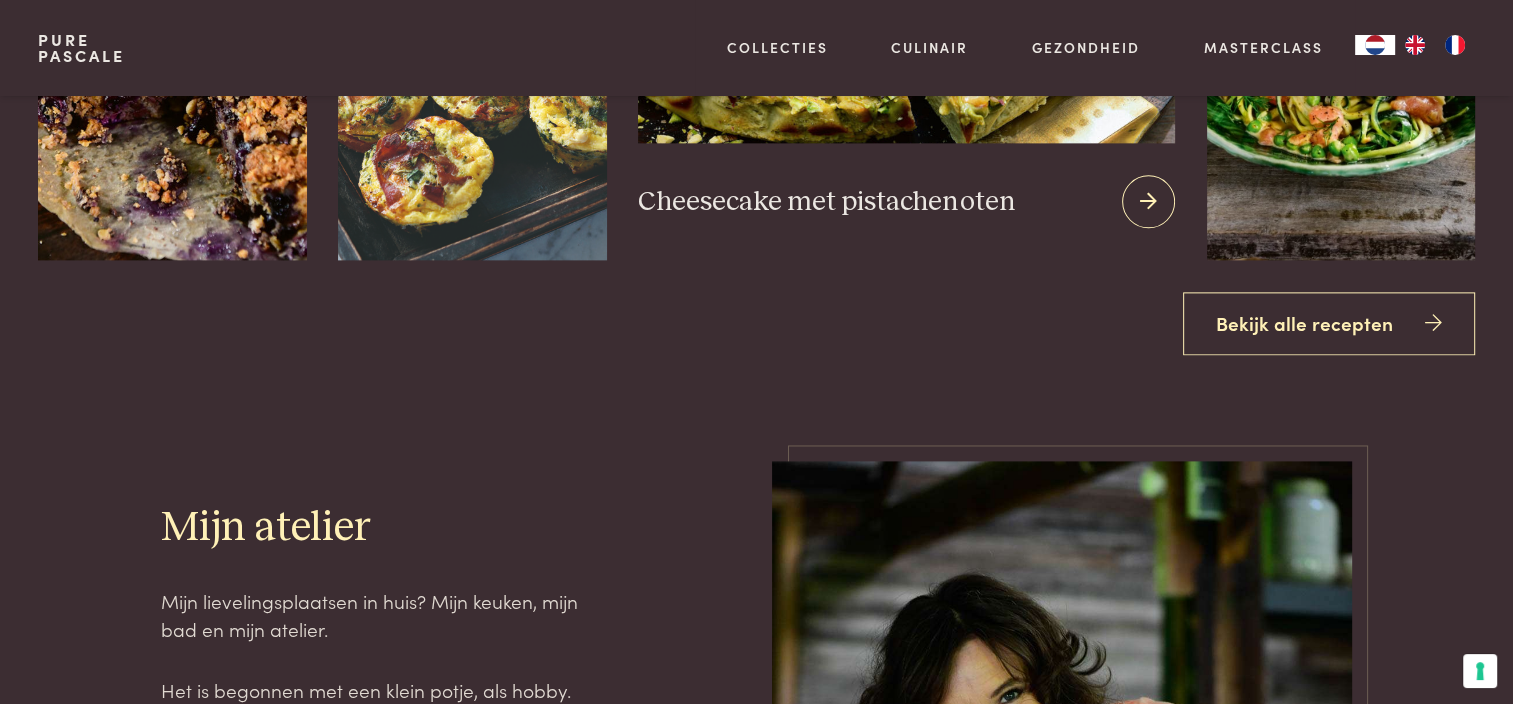 scroll, scrollTop: 2900, scrollLeft: 0, axis: vertical 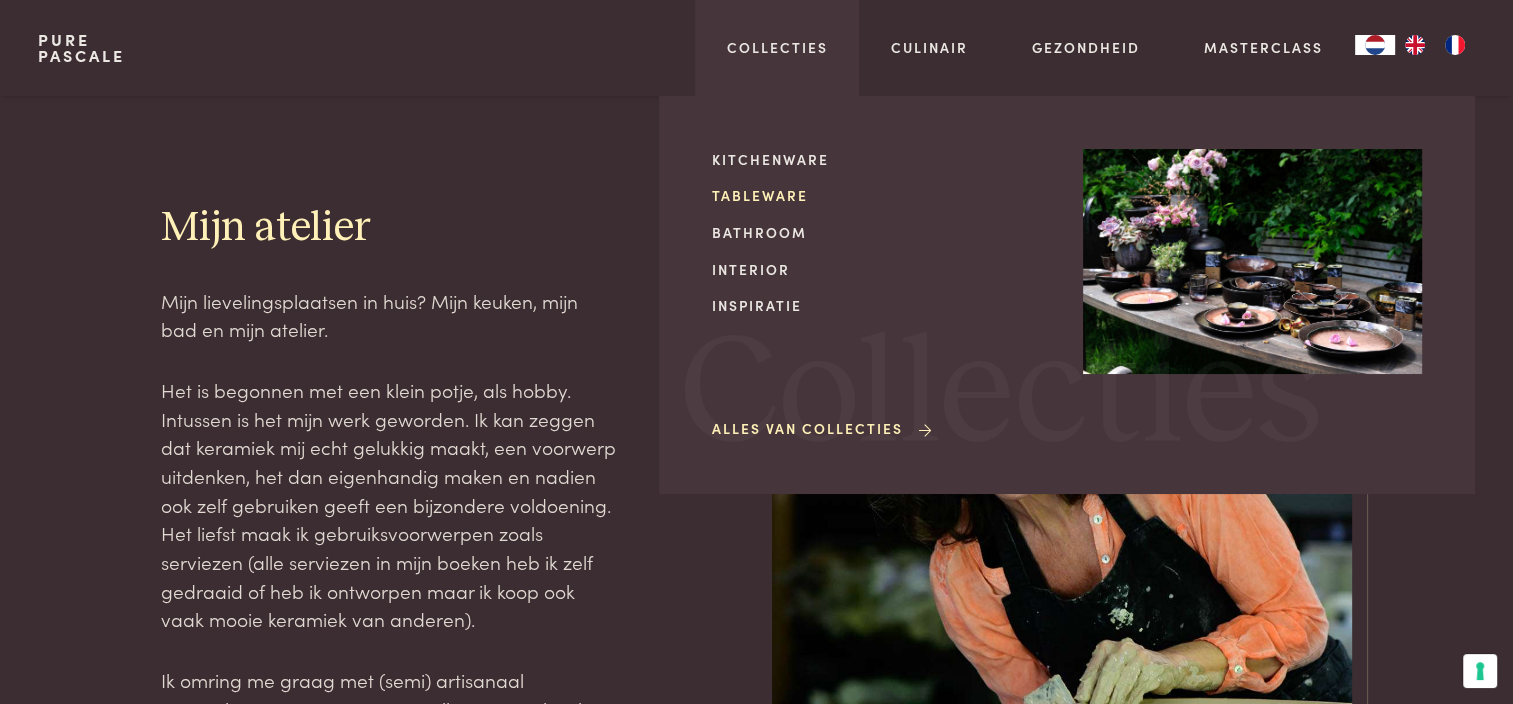 click on "Tableware" at bounding box center [881, 195] 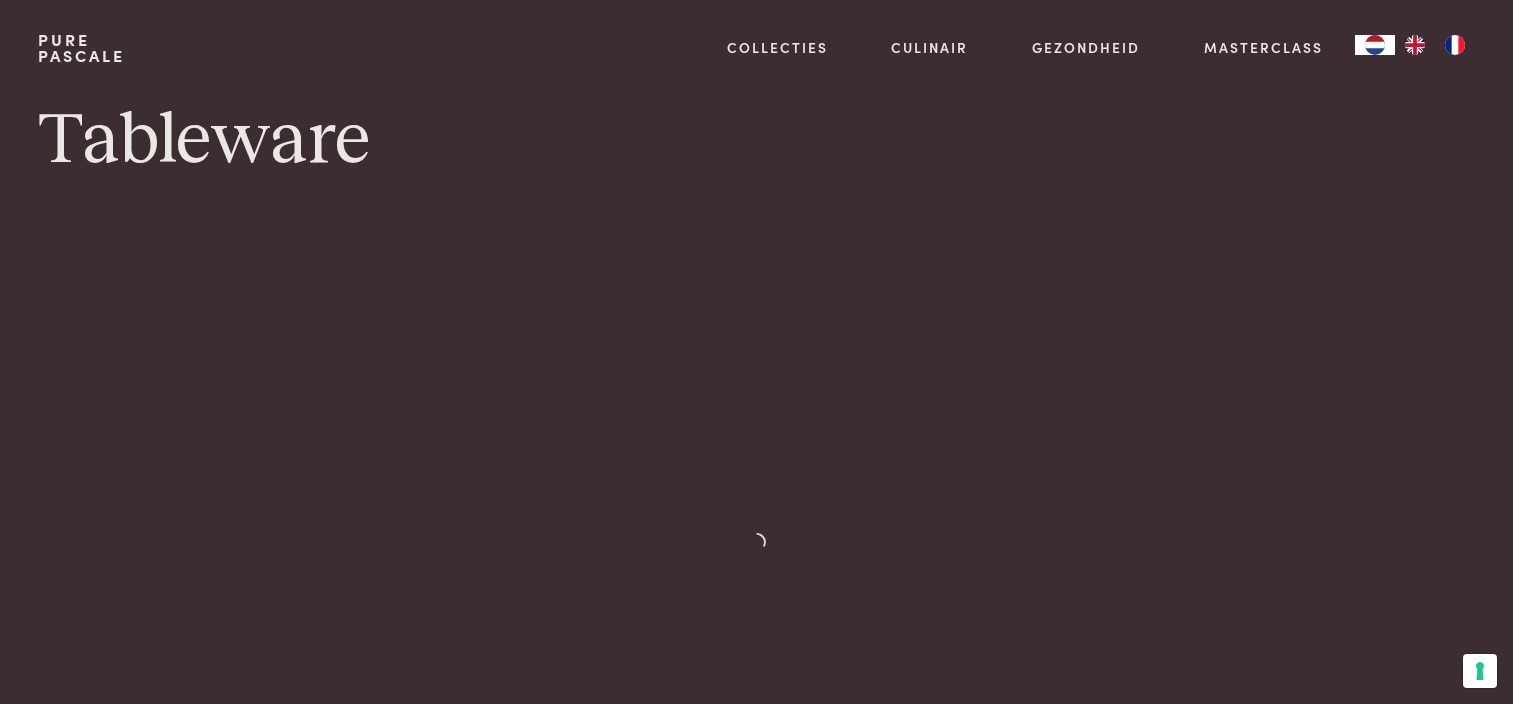 scroll, scrollTop: 0, scrollLeft: 0, axis: both 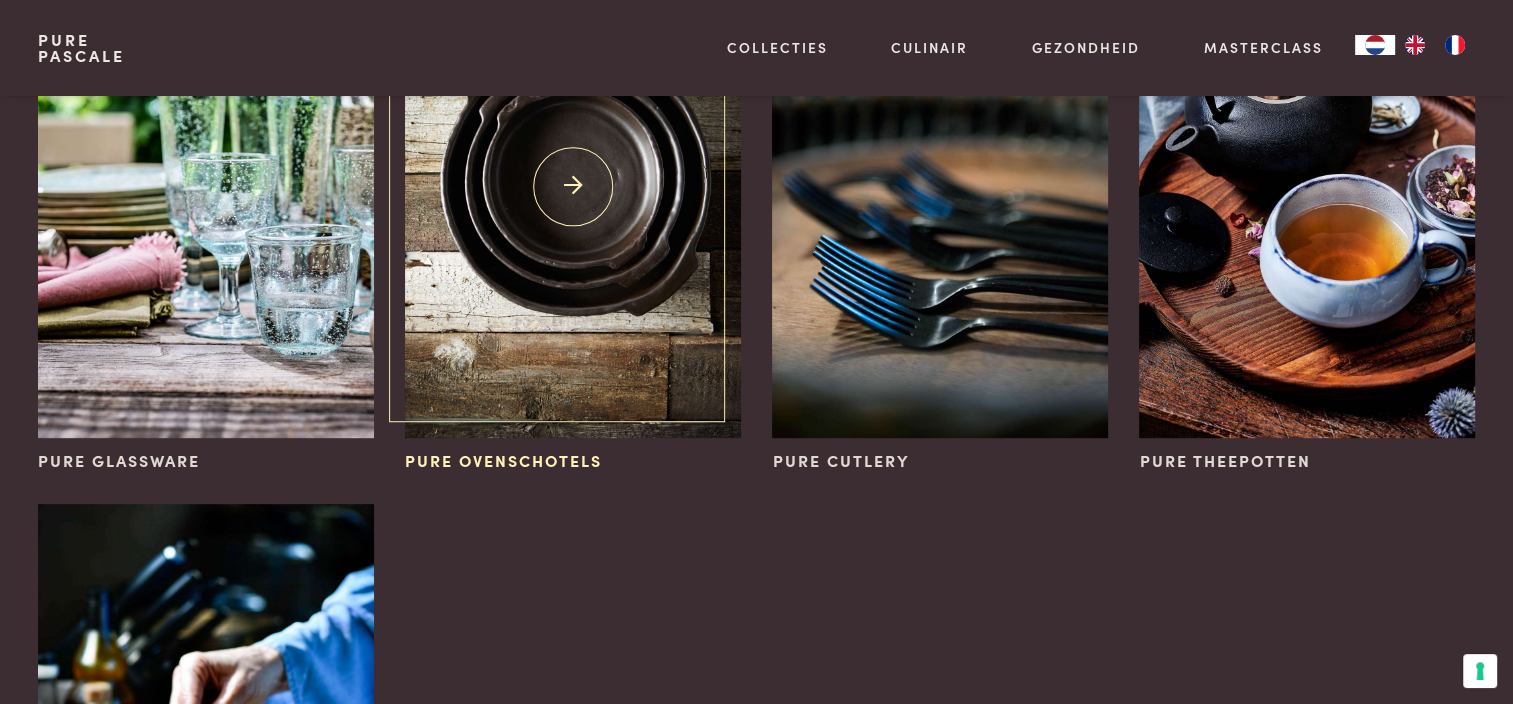 click at bounding box center (572, 186) 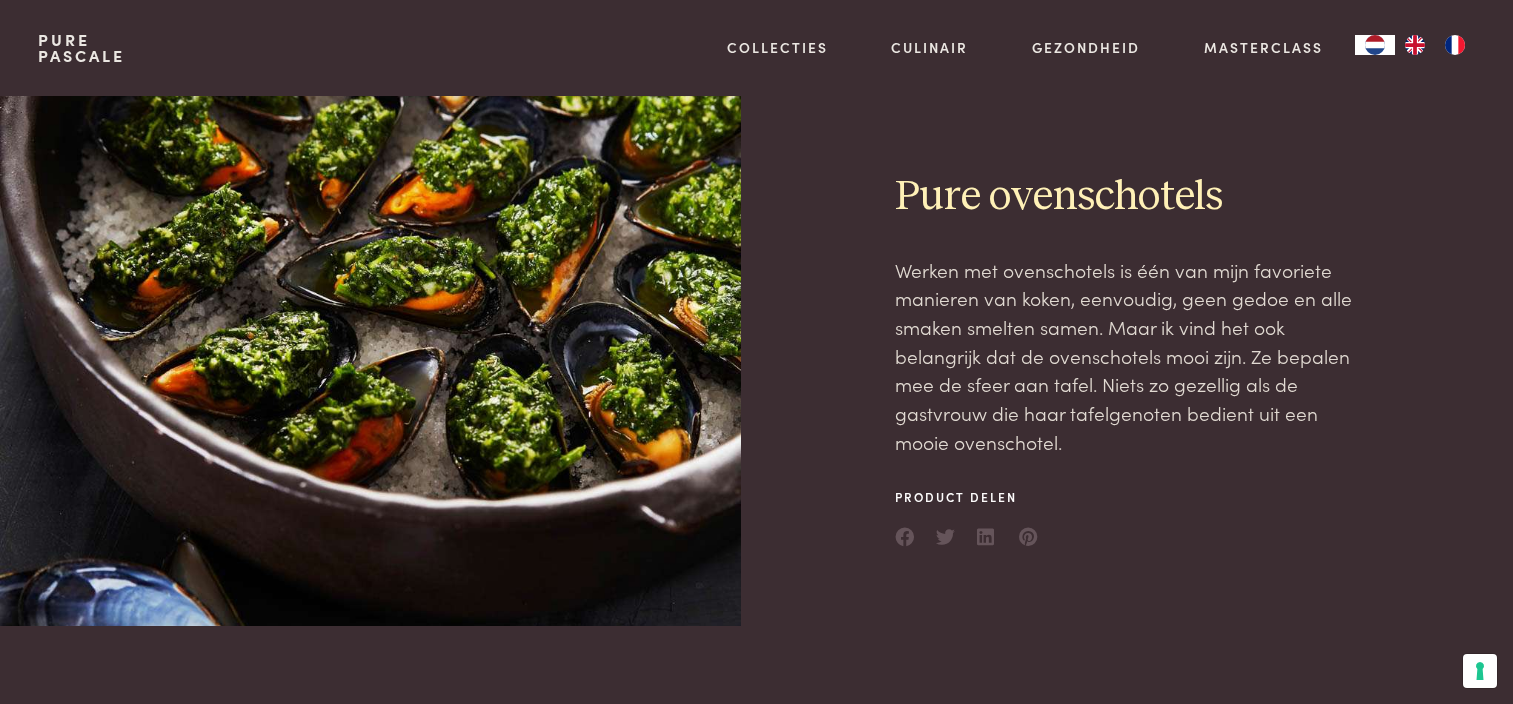 scroll, scrollTop: 0, scrollLeft: 0, axis: both 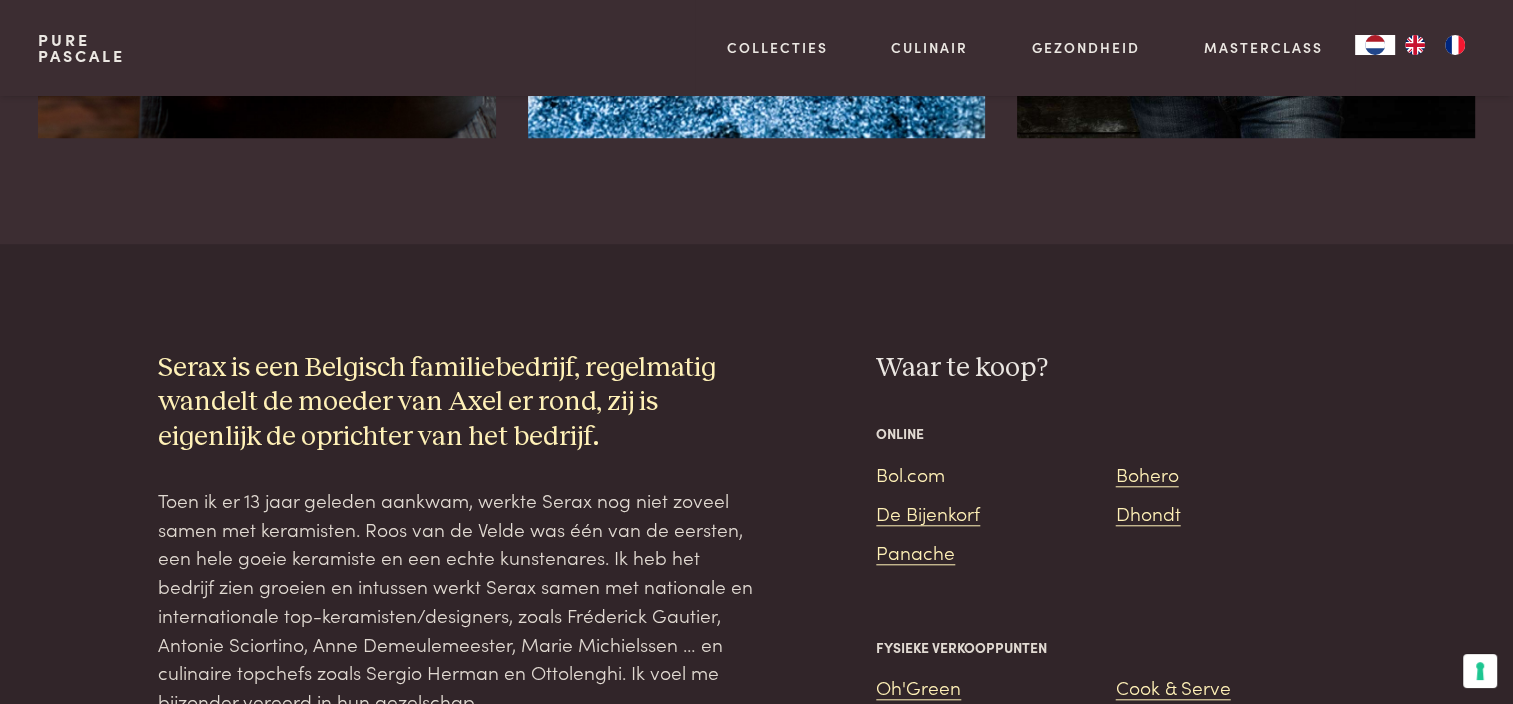 click on "Bol.com" at bounding box center (910, 473) 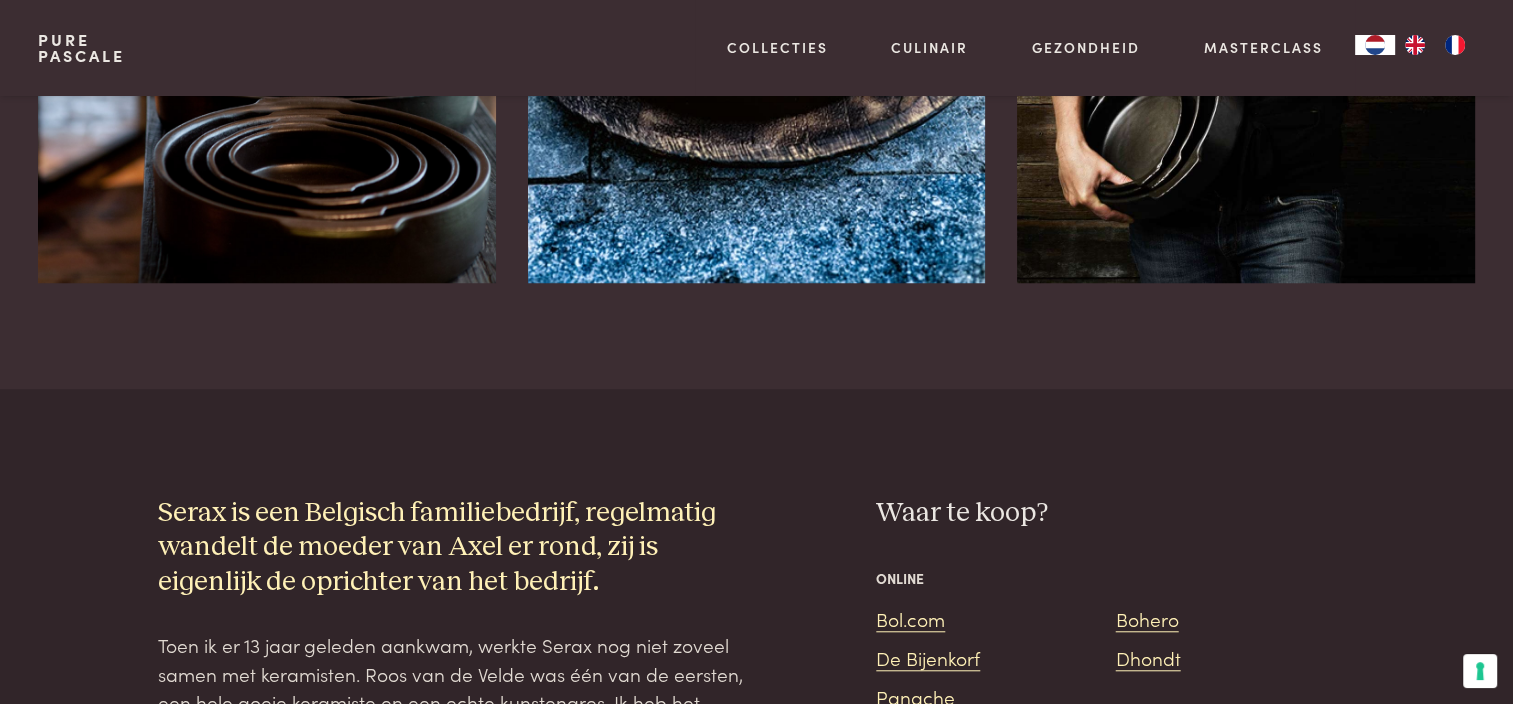 scroll, scrollTop: 1400, scrollLeft: 0, axis: vertical 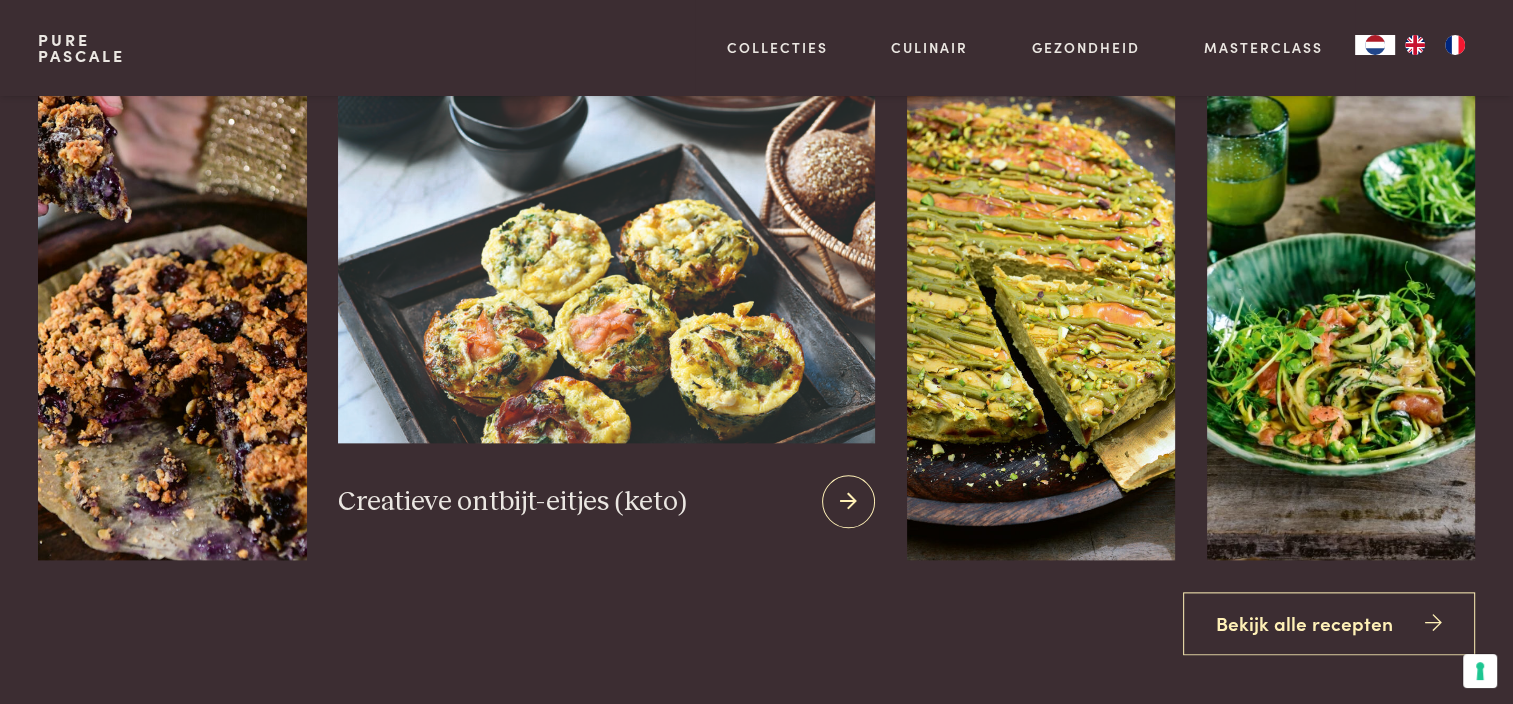 click at bounding box center (606, 201) 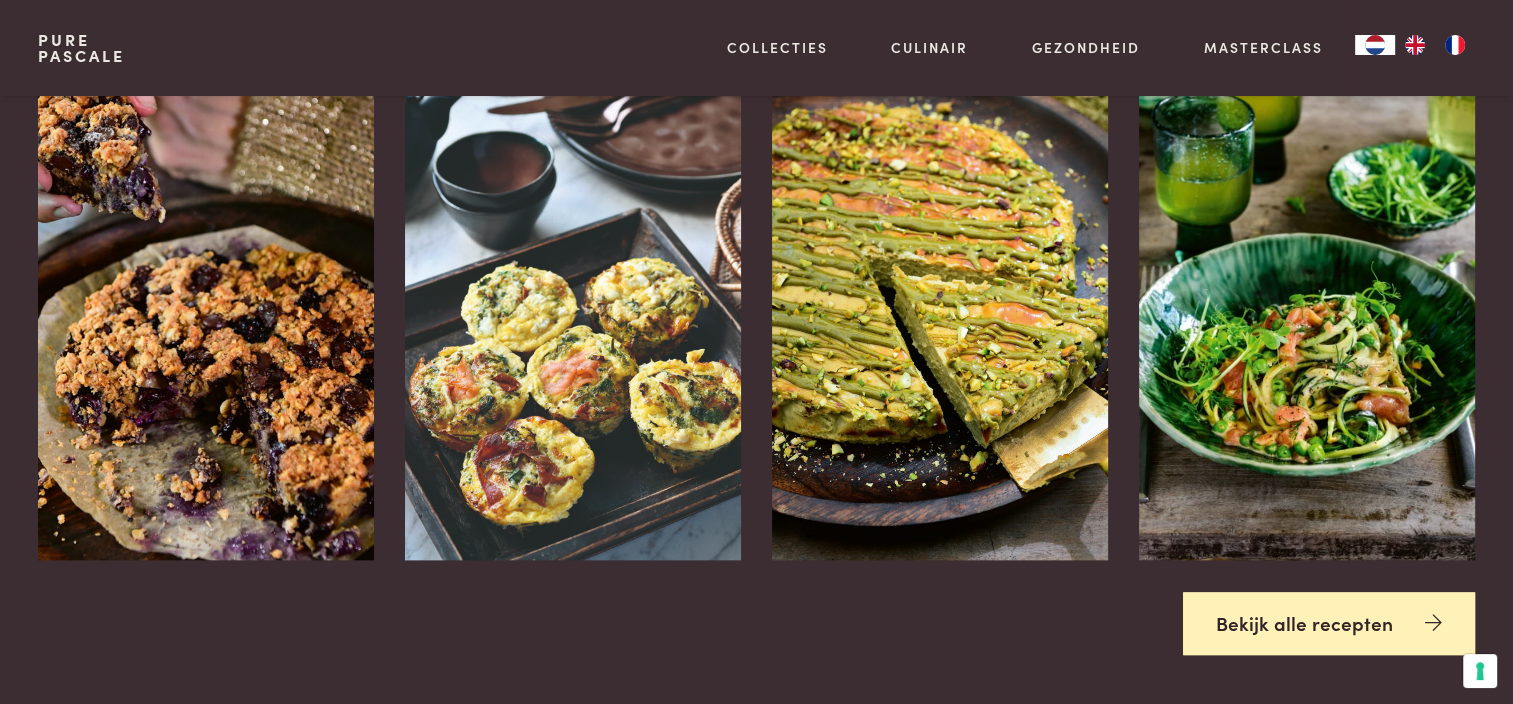 click on "Bekijk alle recepten" at bounding box center [1329, 623] 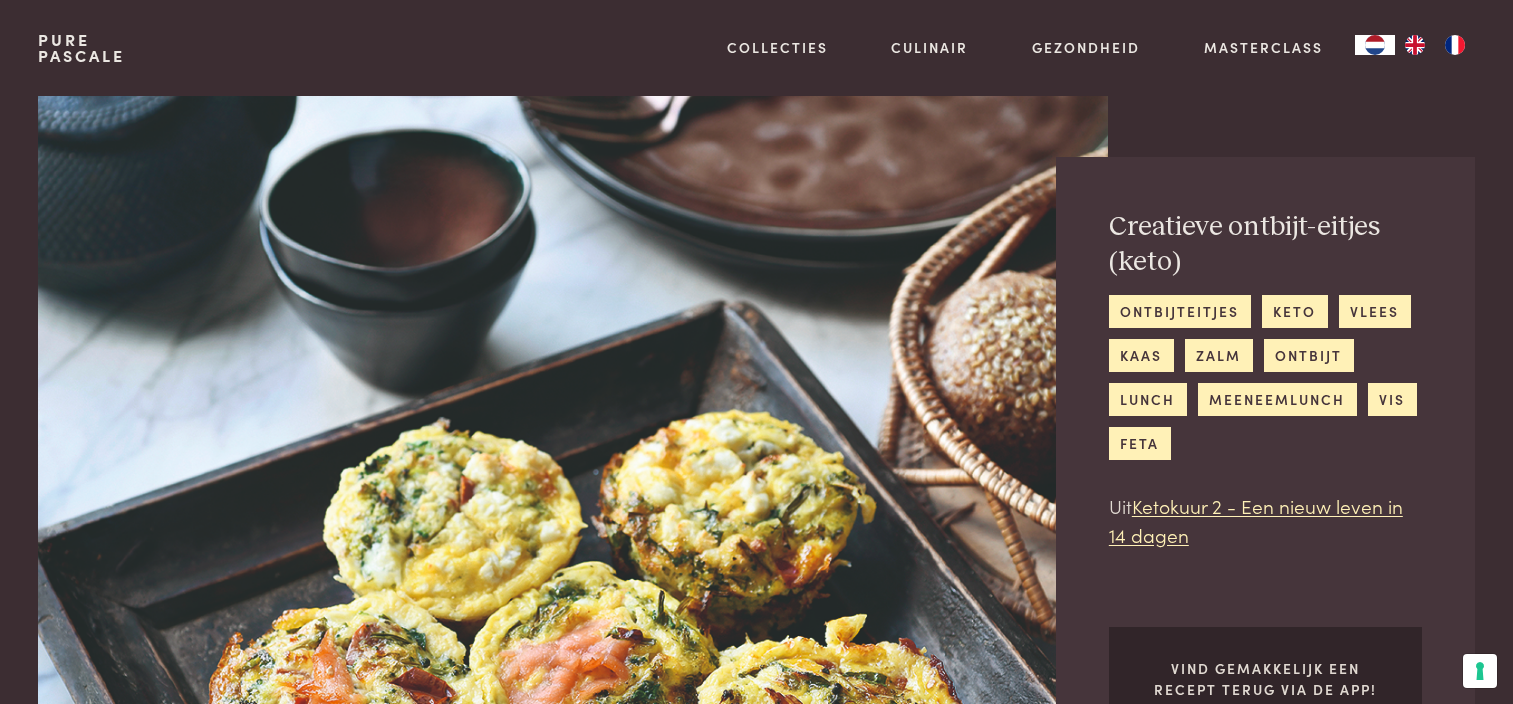 scroll, scrollTop: 0, scrollLeft: 0, axis: both 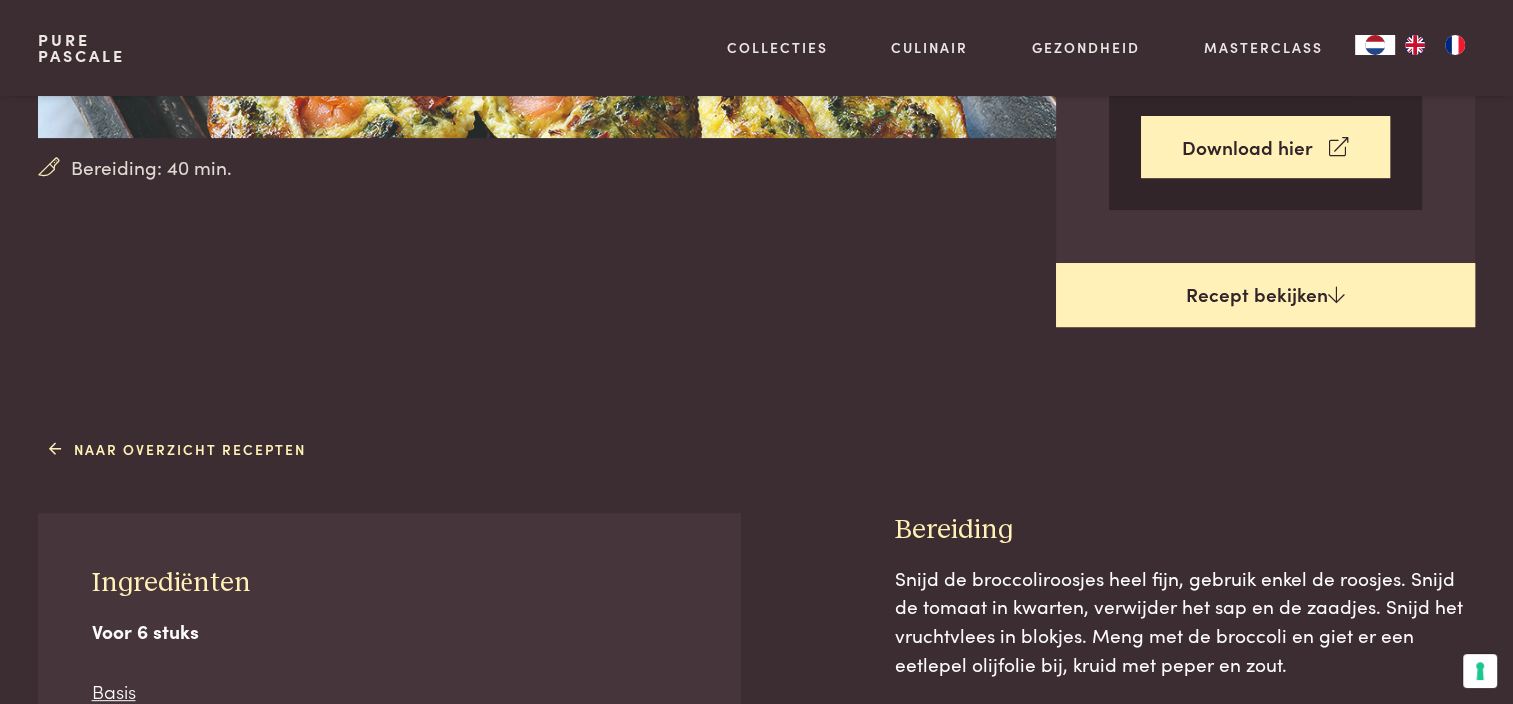 click on "Recept bekijken" at bounding box center [1265, 295] 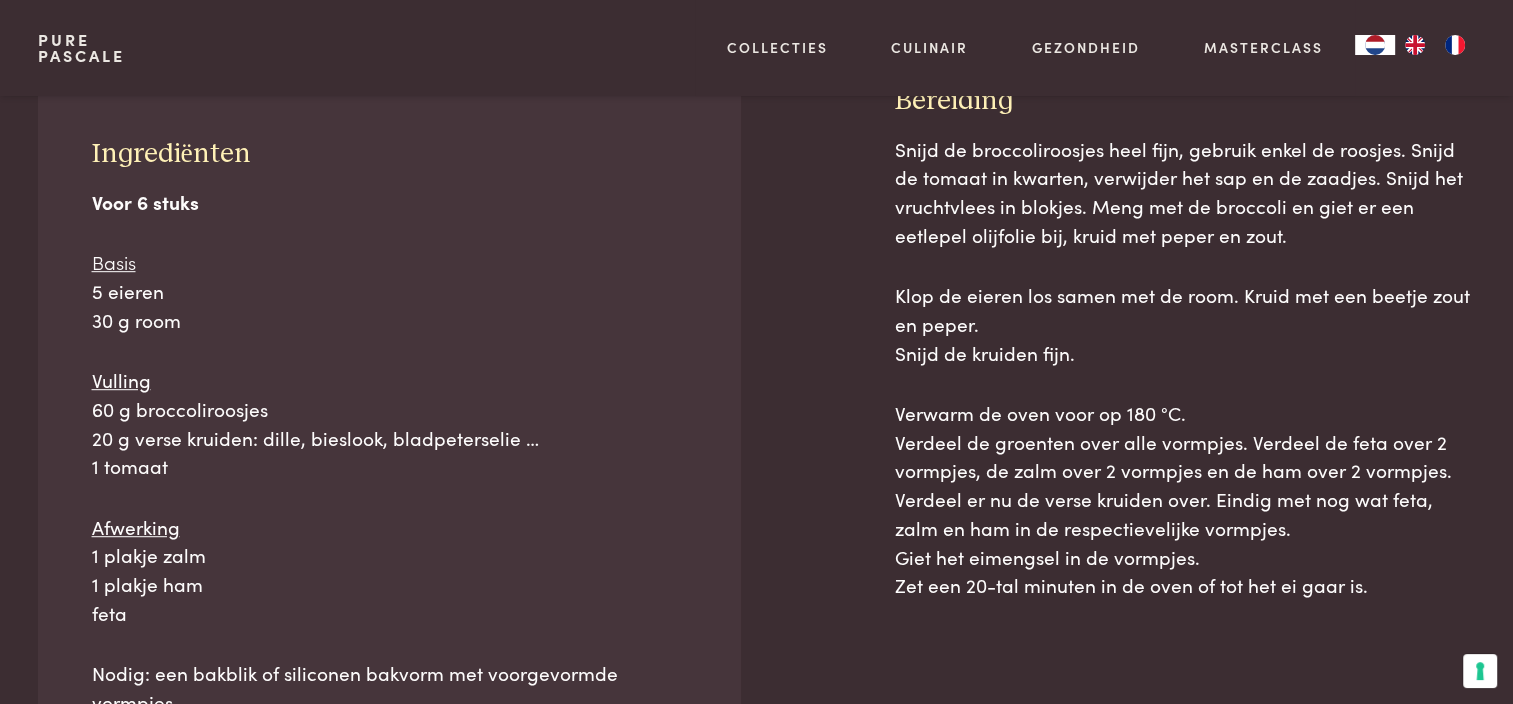 scroll, scrollTop: 1030, scrollLeft: 0, axis: vertical 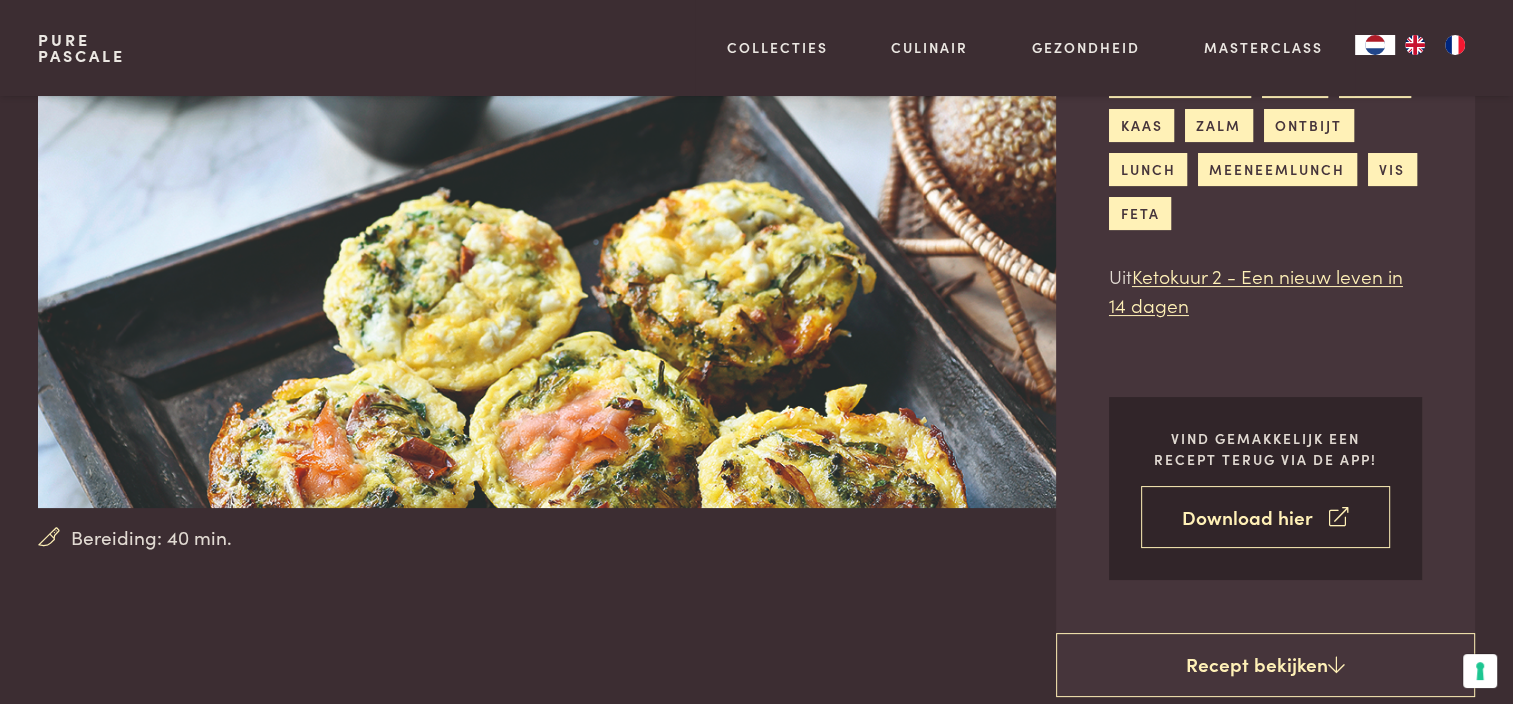 click on "Download hier" at bounding box center (1265, 517) 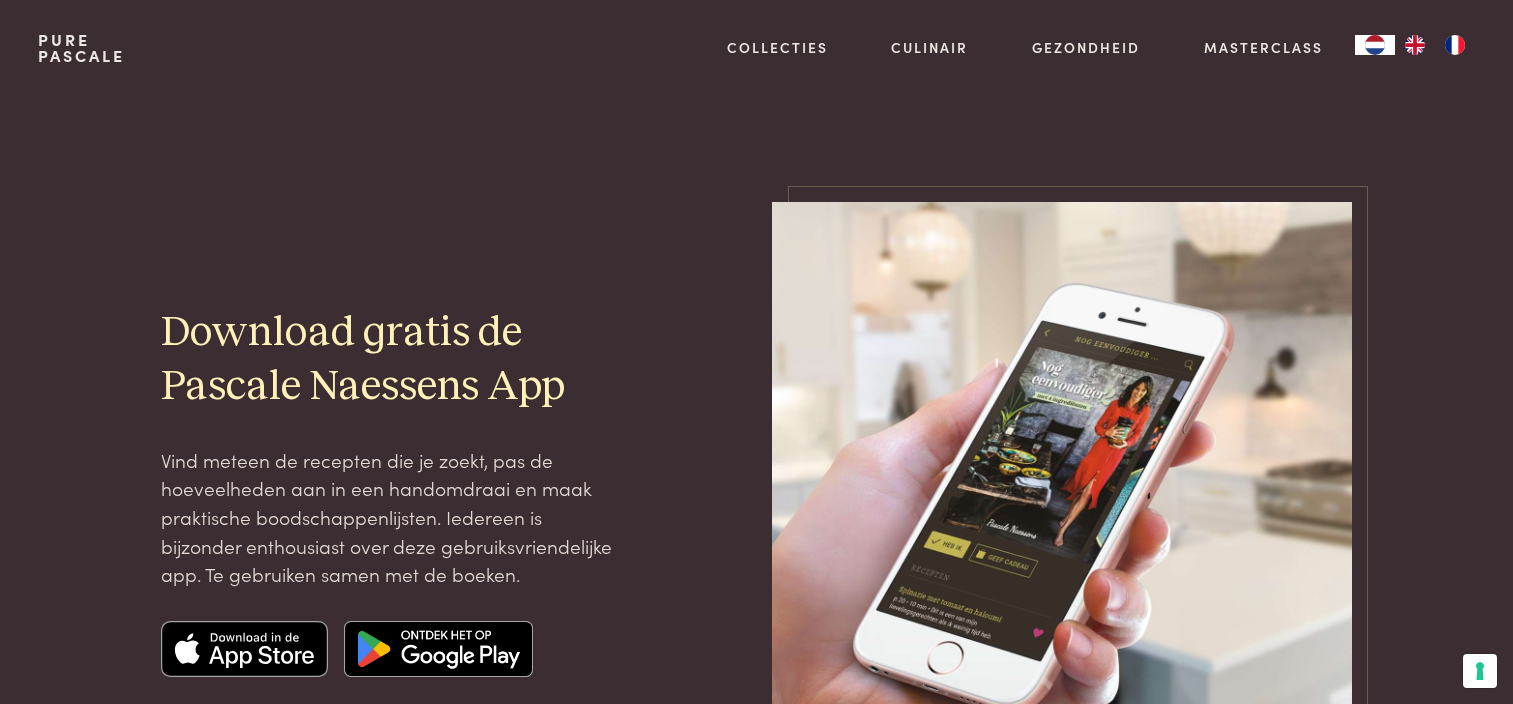 scroll, scrollTop: 0, scrollLeft: 0, axis: both 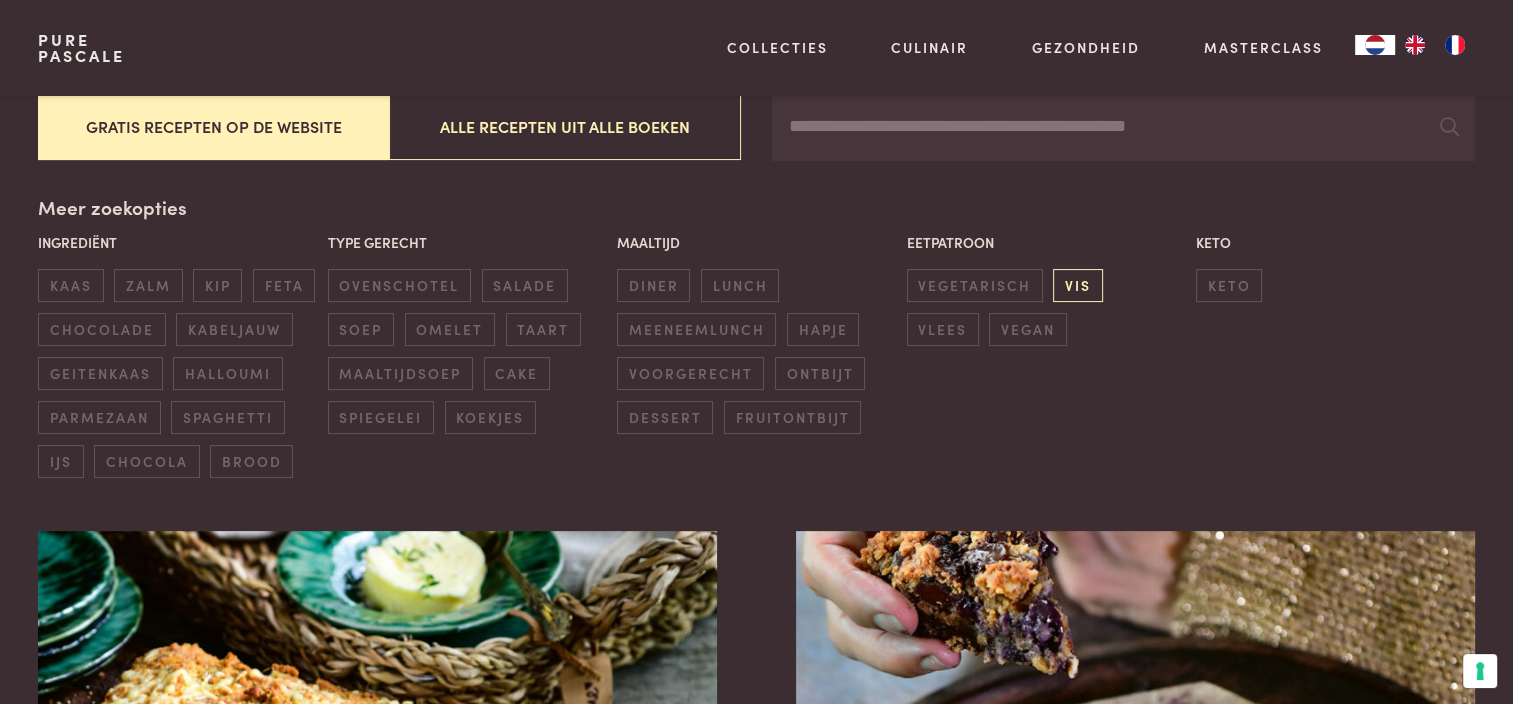 click on "vis" at bounding box center (1077, 285) 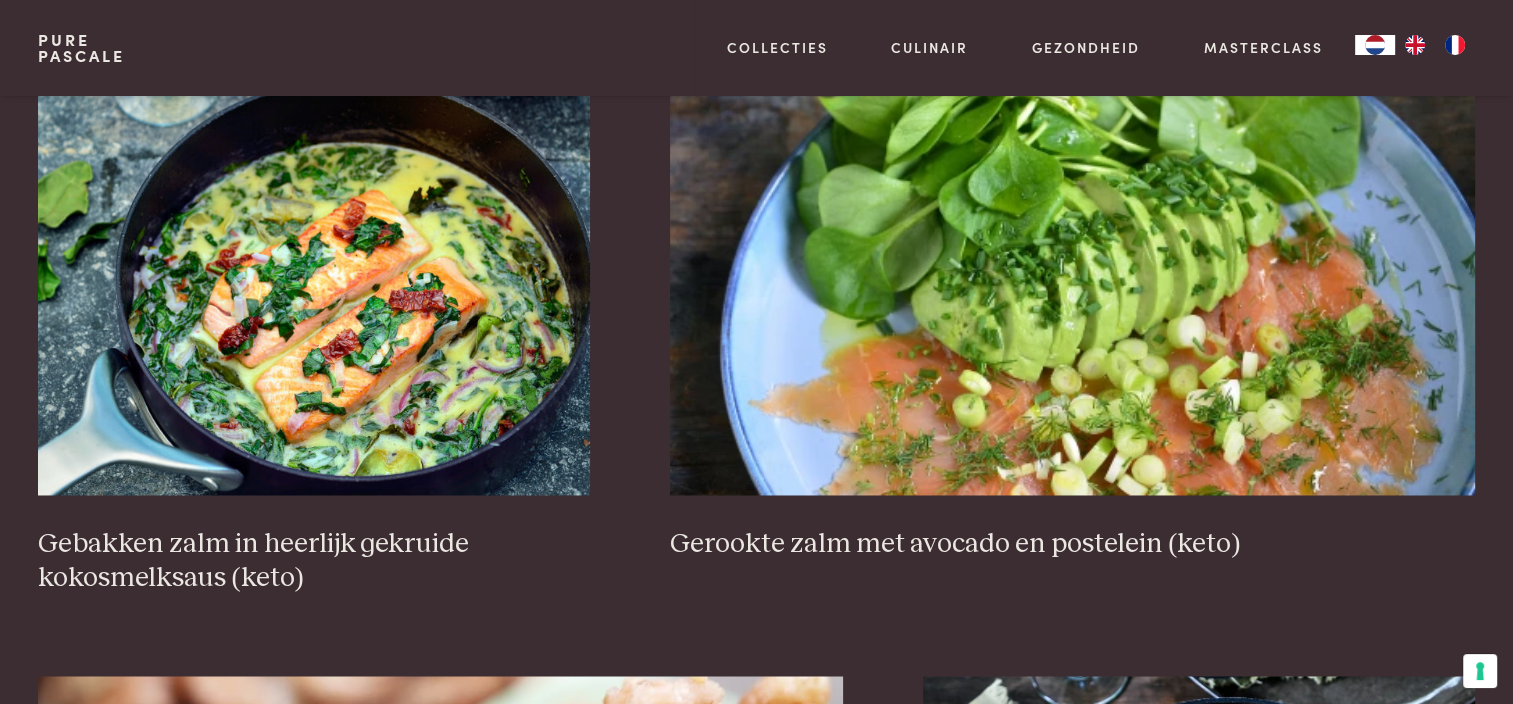 scroll, scrollTop: 3159, scrollLeft: 0, axis: vertical 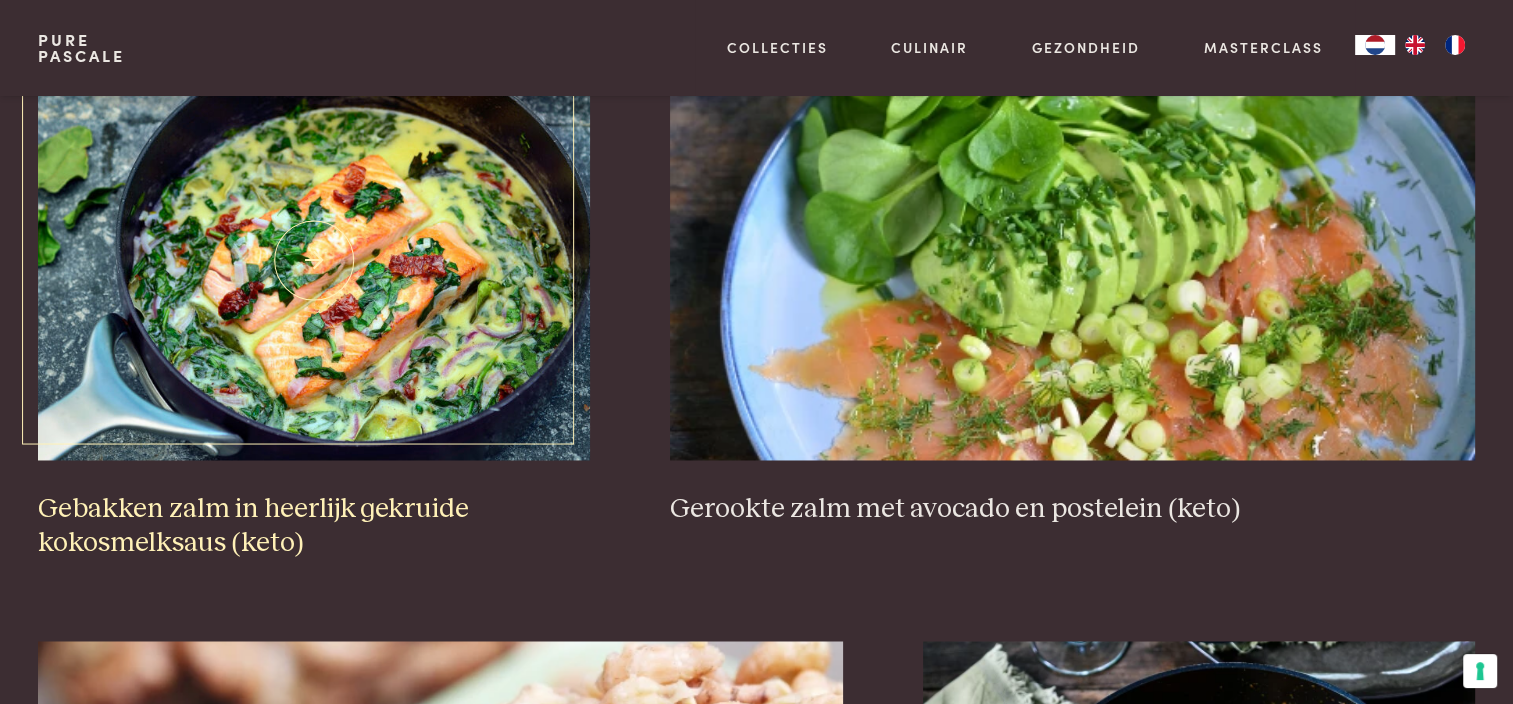 click at bounding box center [314, 260] 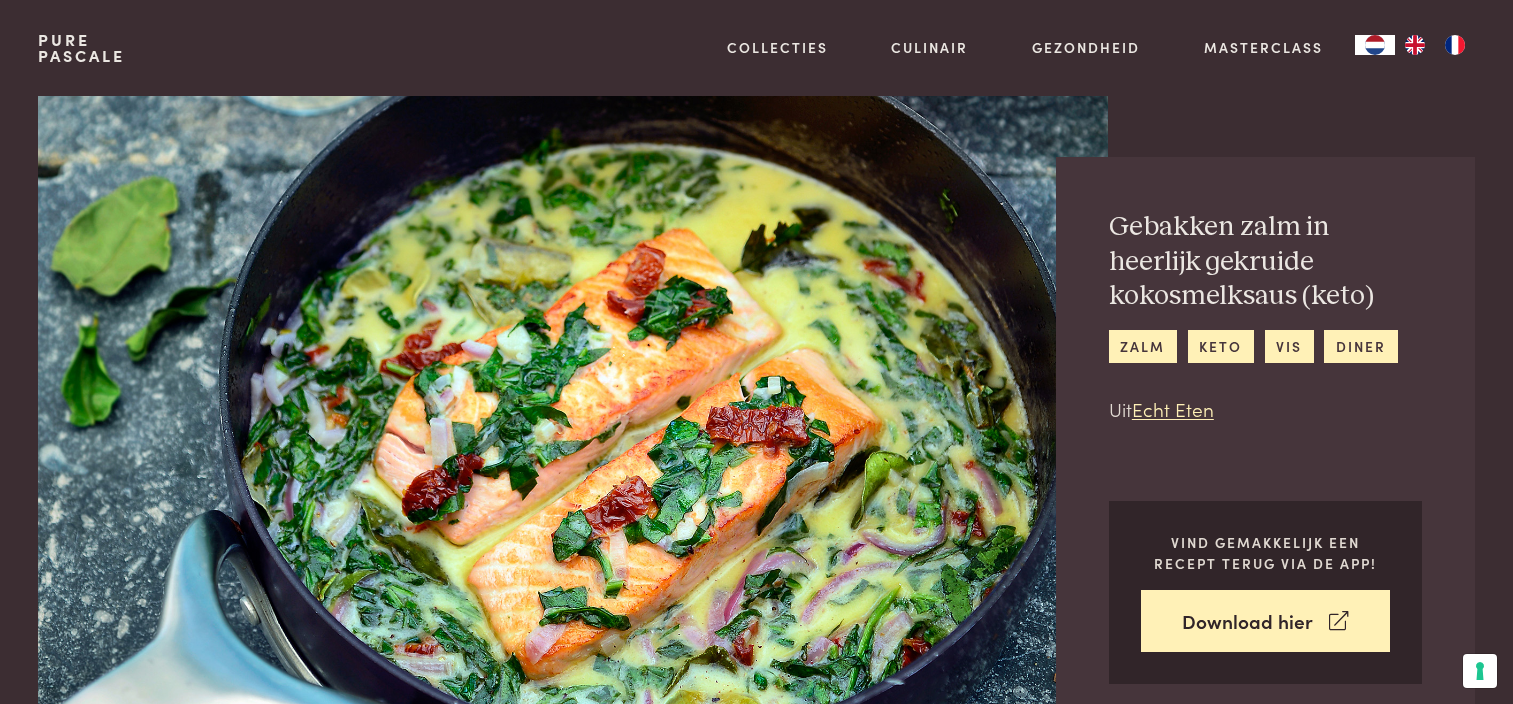 scroll, scrollTop: 0, scrollLeft: 0, axis: both 